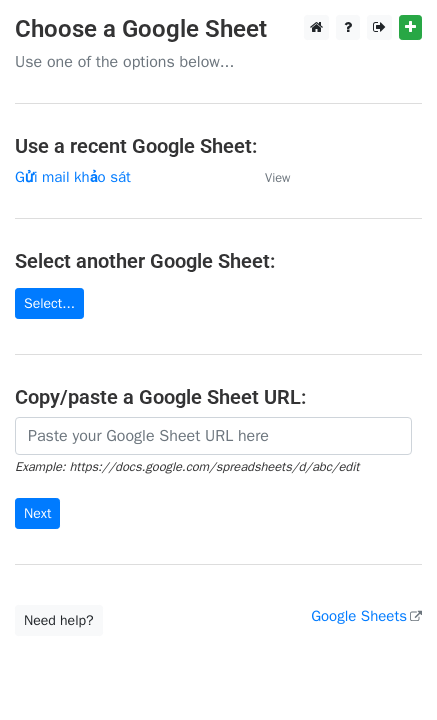 scroll, scrollTop: 0, scrollLeft: 0, axis: both 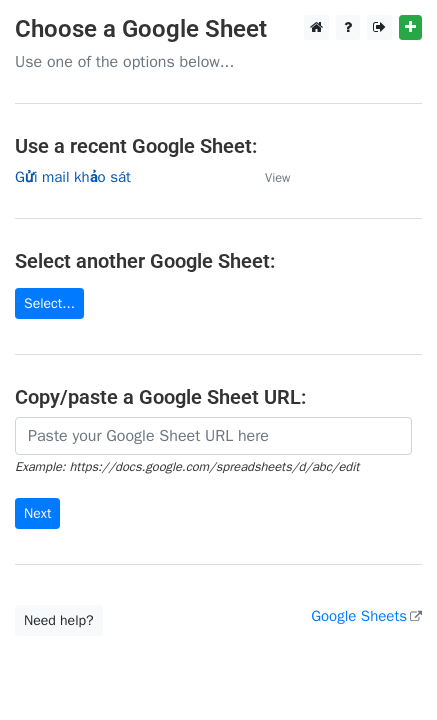 click on "Gửi mail khảo sát" at bounding box center [73, 177] 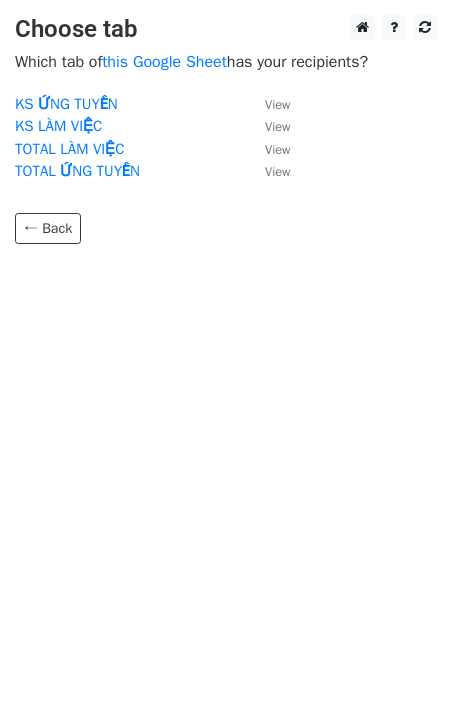 scroll, scrollTop: 0, scrollLeft: 0, axis: both 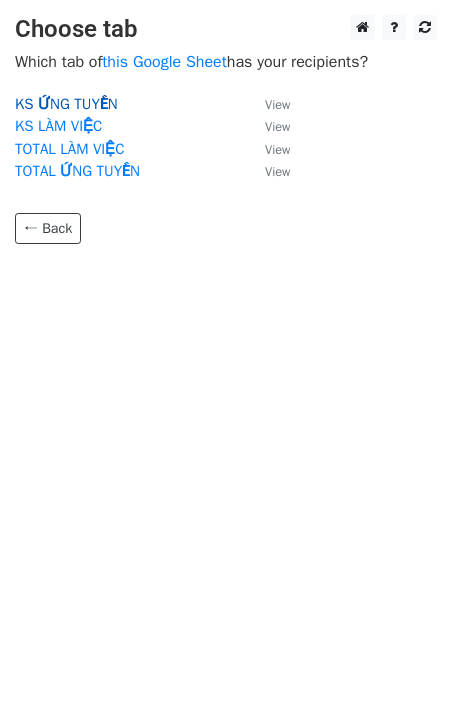 click on "KS ỨNG TUYỂN" at bounding box center [66, 104] 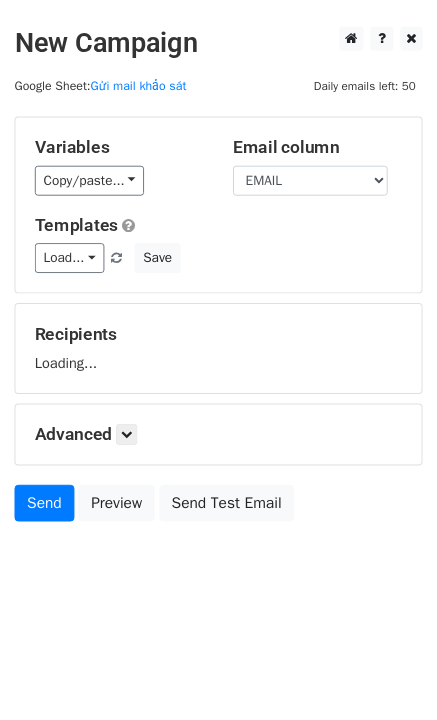 scroll, scrollTop: 0, scrollLeft: 0, axis: both 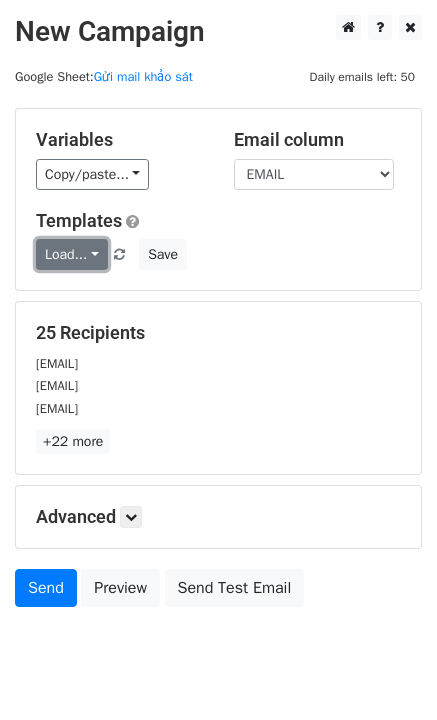 click on "Load..." at bounding box center [72, 254] 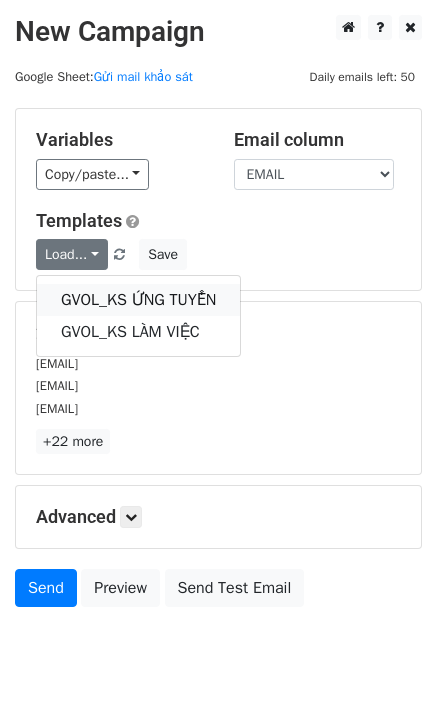 click on "GVOL_KS ỨNG TUYỂN" at bounding box center (138, 300) 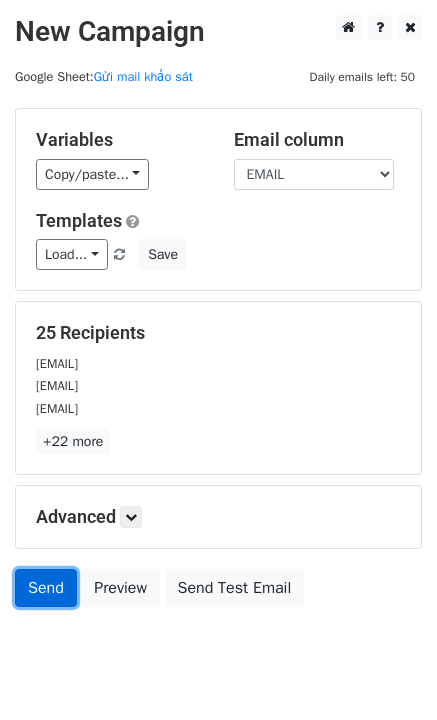 click on "Send" at bounding box center [46, 588] 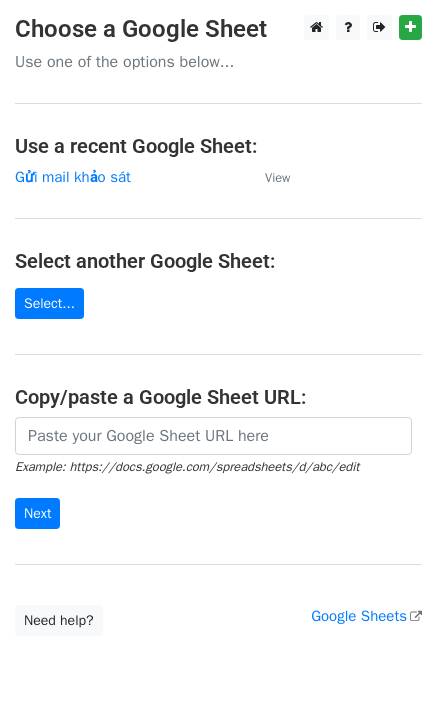 scroll, scrollTop: 0, scrollLeft: 0, axis: both 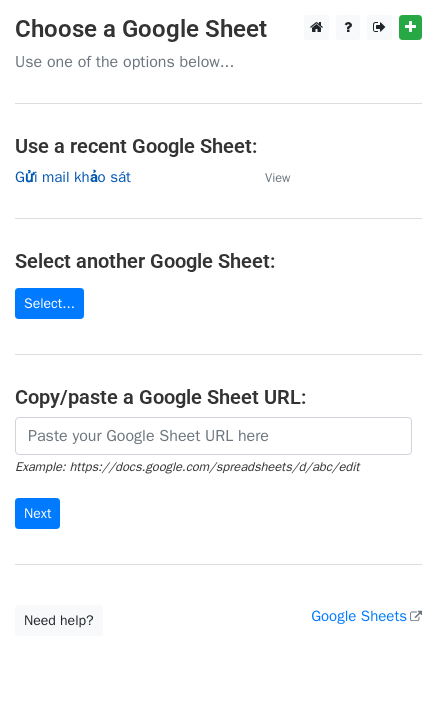 click on "Gửi mail khảo sát" at bounding box center [73, 177] 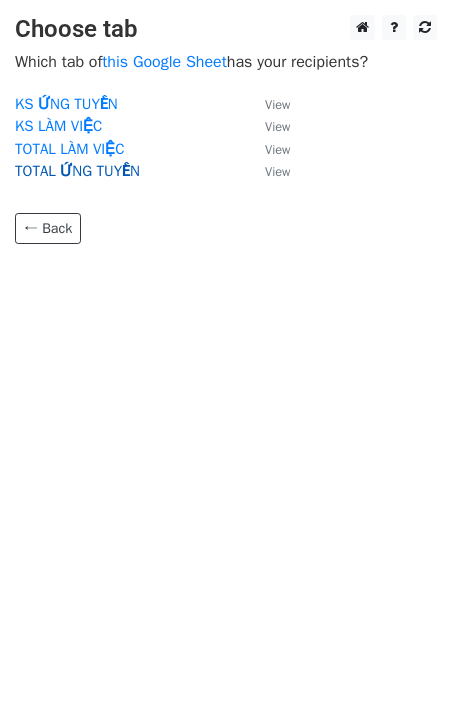 scroll, scrollTop: 0, scrollLeft: 0, axis: both 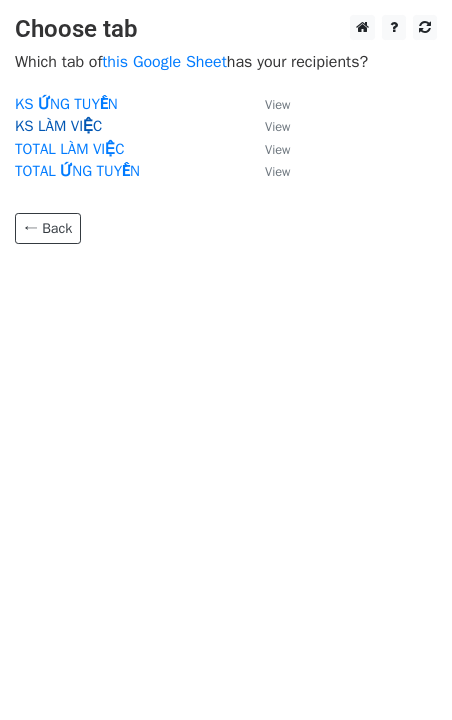 click on "KS LÀM VIỆC" at bounding box center [58, 126] 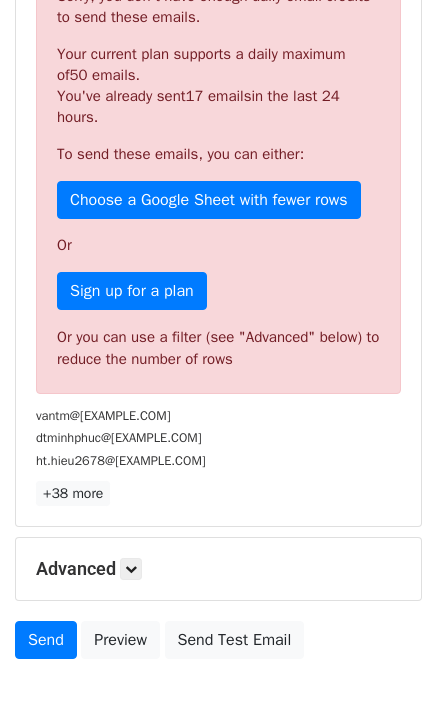 scroll, scrollTop: 400, scrollLeft: 0, axis: vertical 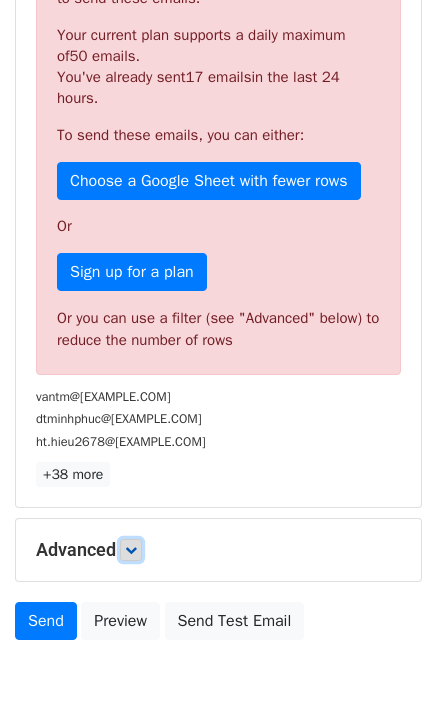 click at bounding box center [131, 550] 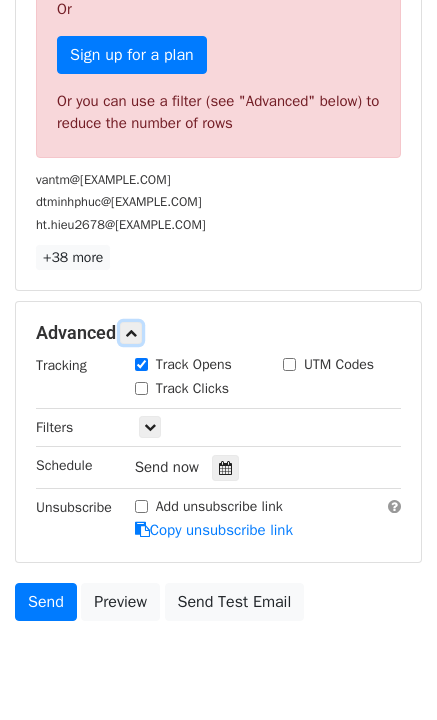 scroll, scrollTop: 686, scrollLeft: 0, axis: vertical 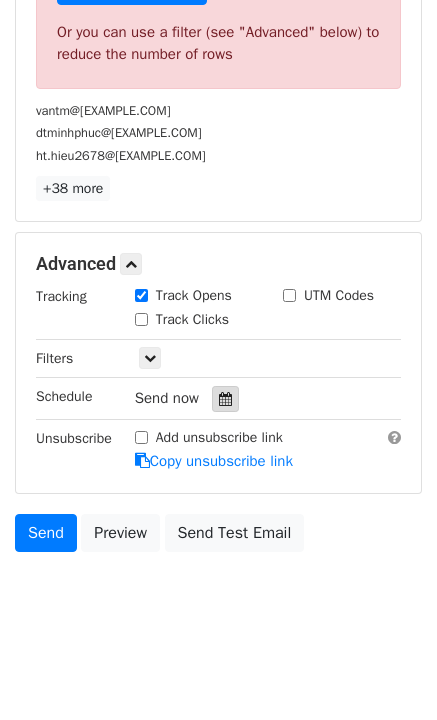 click at bounding box center (225, 399) 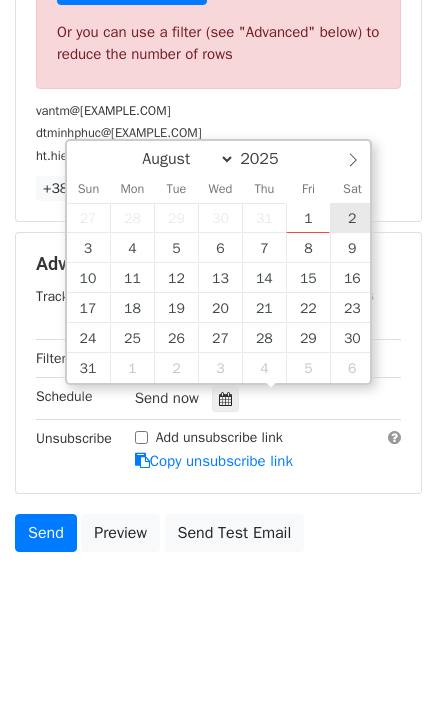 type on "2025-08-02 12:00" 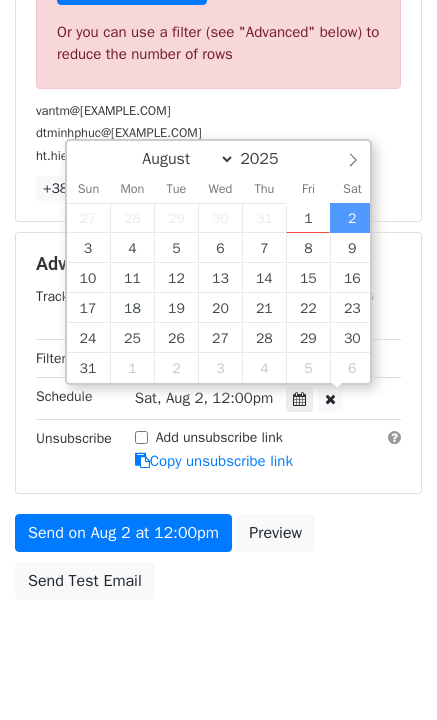 scroll, scrollTop: 1, scrollLeft: 0, axis: vertical 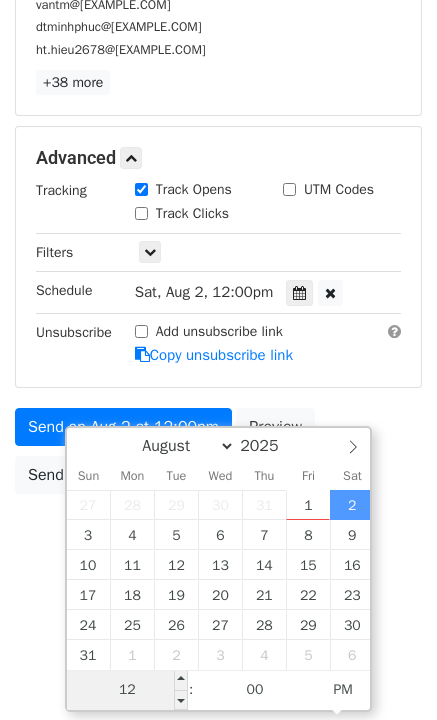 click on "12" at bounding box center [128, 690] 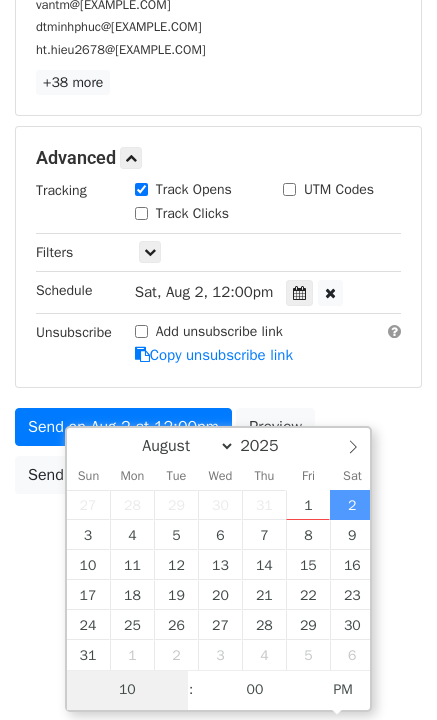 type on "10" 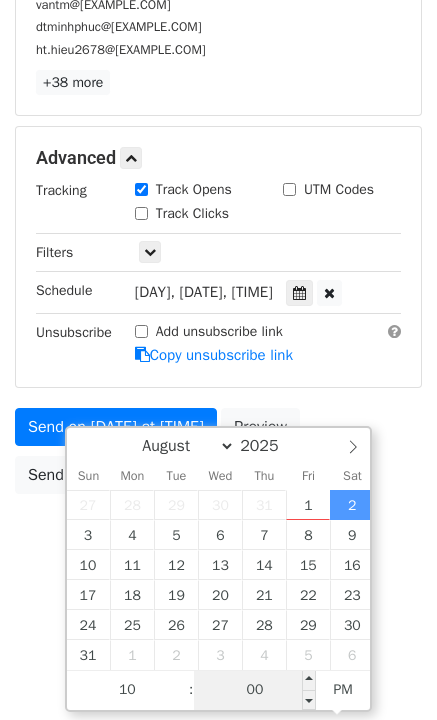 click on "00" at bounding box center (255, 690) 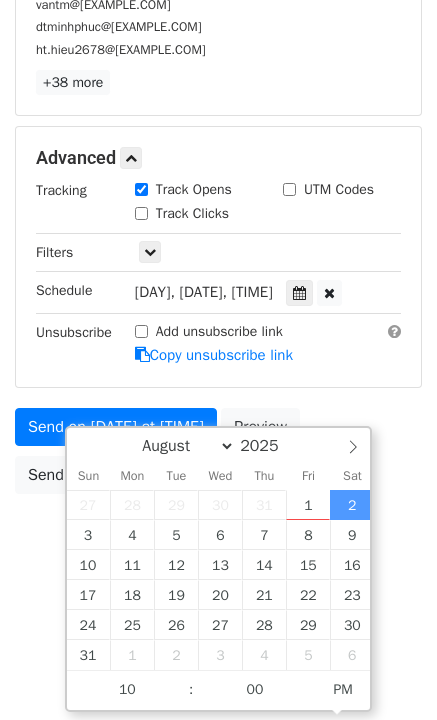 click on "Send on [DATE] at [TIME]
Preview
Send Test Email" at bounding box center [218, 456] 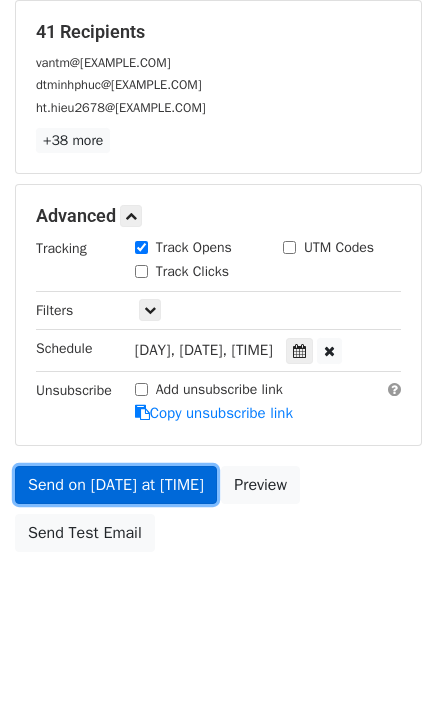 click on "Send on [DATE] at [TIME]" at bounding box center [116, 485] 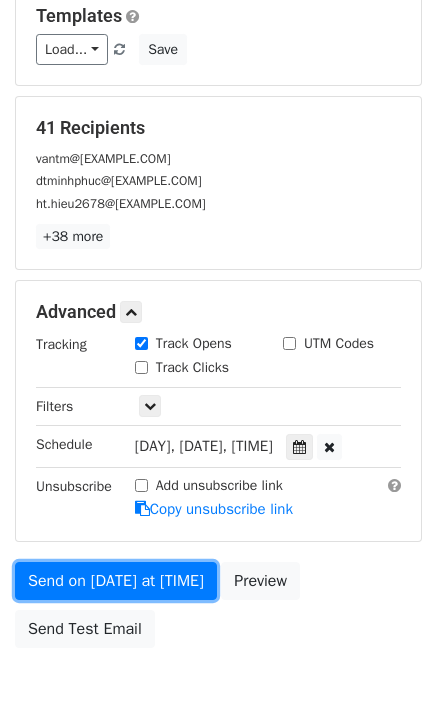 scroll, scrollTop: 301, scrollLeft: 0, axis: vertical 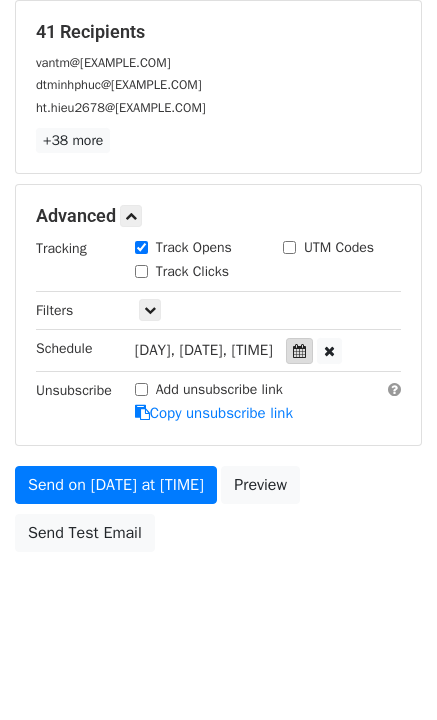 click at bounding box center (299, 351) 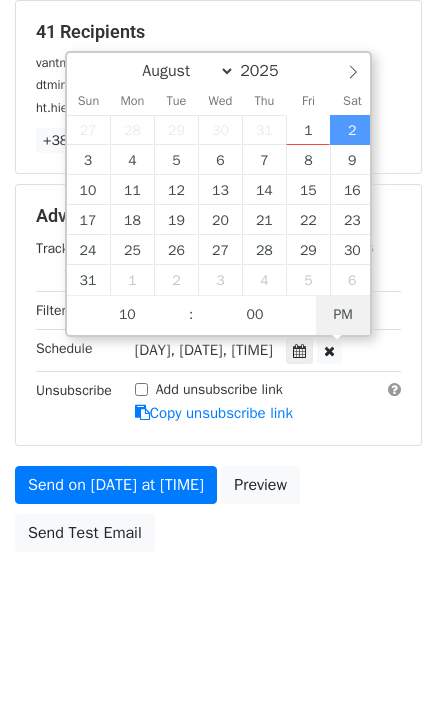 type on "[DATE] [TIME]" 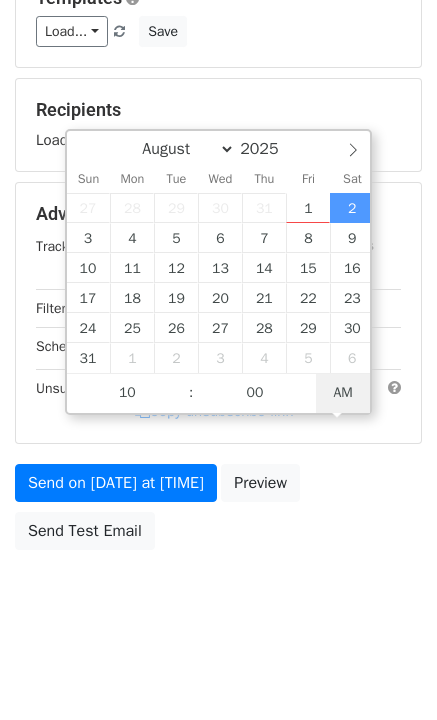 scroll, scrollTop: 221, scrollLeft: 0, axis: vertical 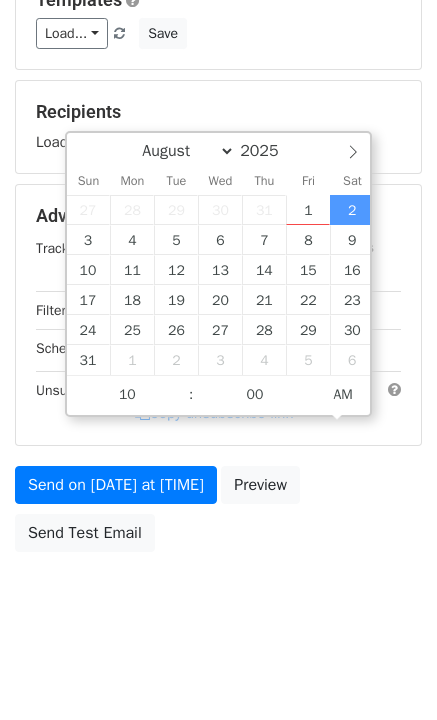 click on "Send on [DATE] at [TIME]
Preview
Send Test Email" at bounding box center (218, 514) 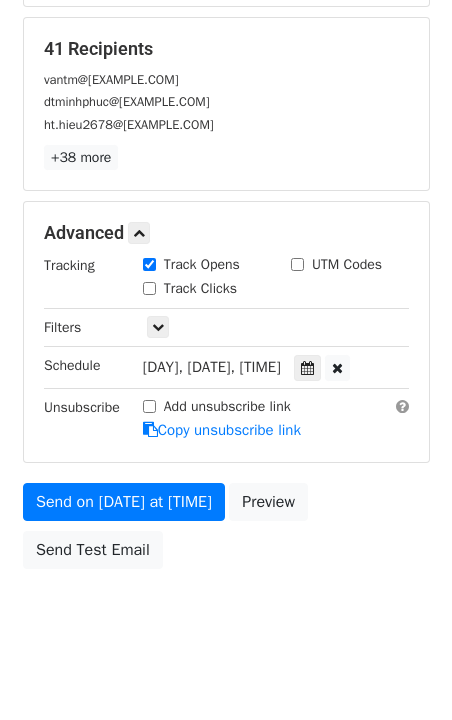 scroll, scrollTop: 0, scrollLeft: 0, axis: both 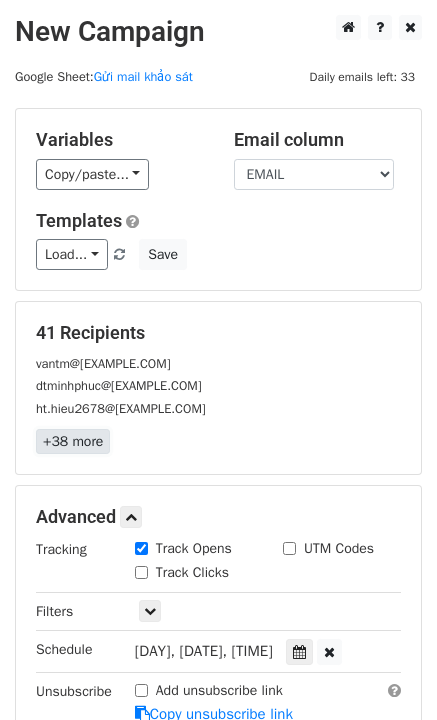 click on "+38 more" at bounding box center (73, 441) 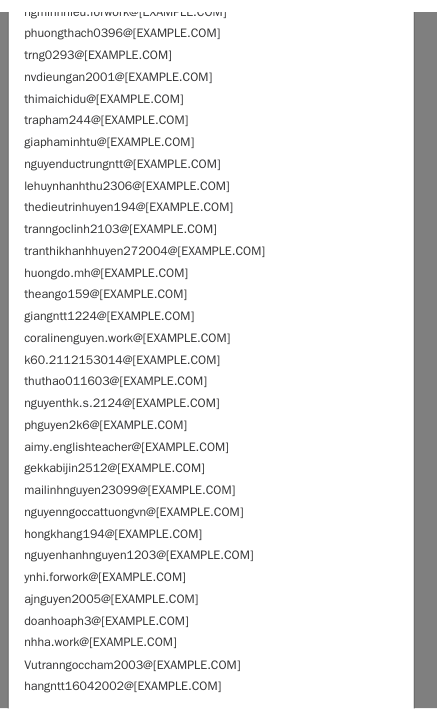 scroll, scrollTop: 0, scrollLeft: 0, axis: both 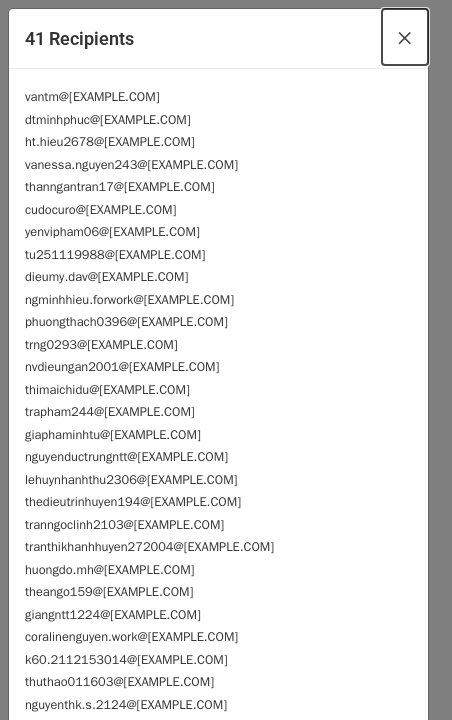 click on "×" at bounding box center (405, 37) 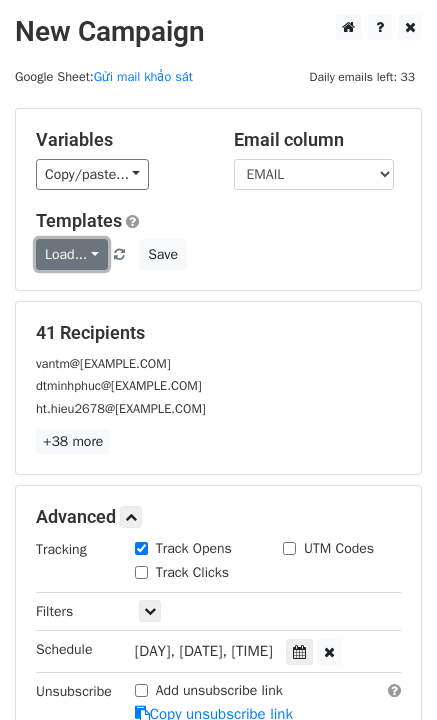 click on "Load..." at bounding box center [72, 254] 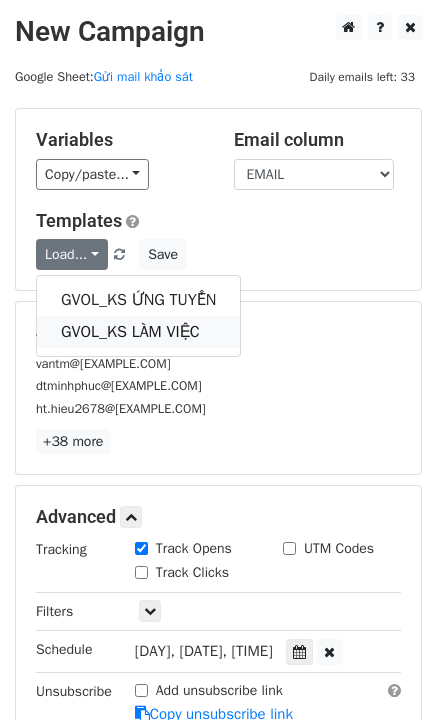 click on "GVOL_KS LÀM VIỆC" at bounding box center (138, 332) 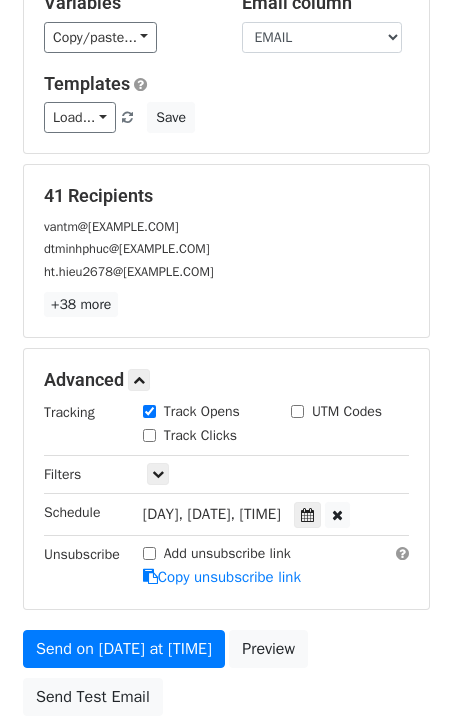 scroll, scrollTop: 0, scrollLeft: 0, axis: both 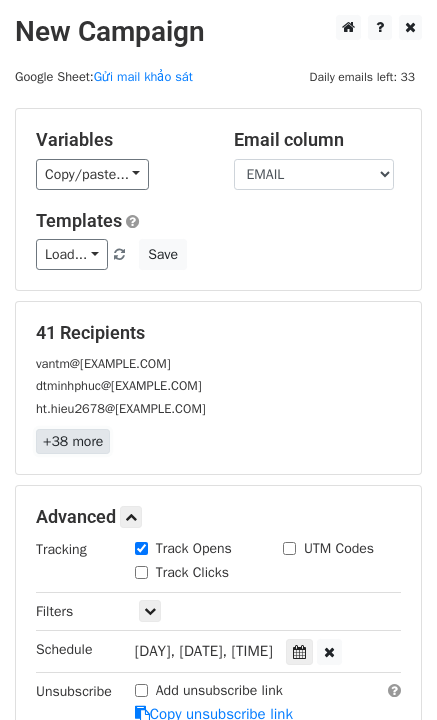 click on "+38 more" at bounding box center [73, 441] 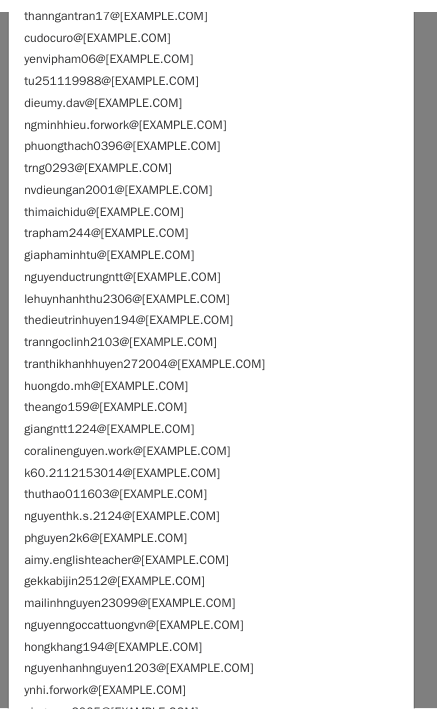 scroll, scrollTop: 0, scrollLeft: 0, axis: both 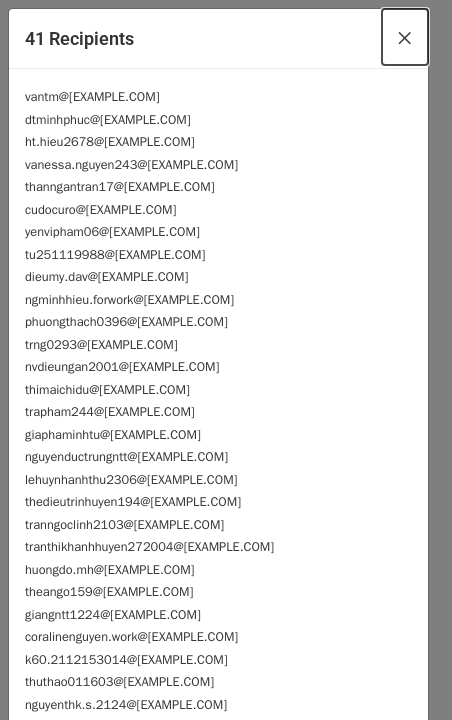 click on "×" at bounding box center (405, 37) 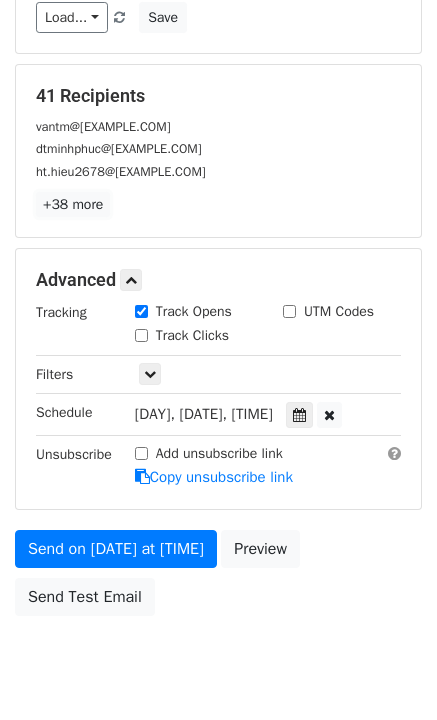 scroll, scrollTop: 301, scrollLeft: 0, axis: vertical 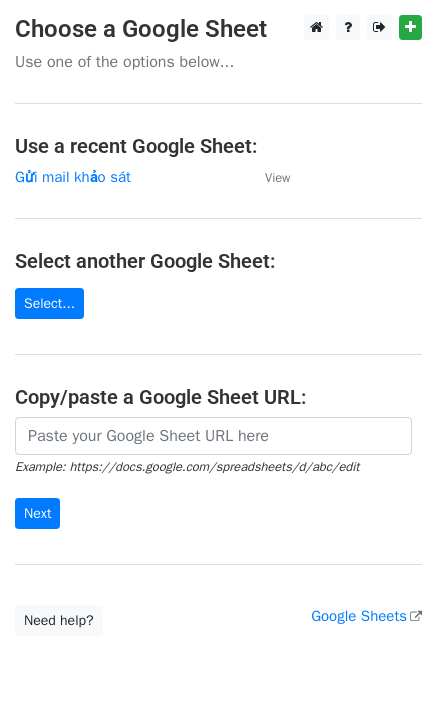 click on "Gửi mail khảo sát" at bounding box center (73, 177) 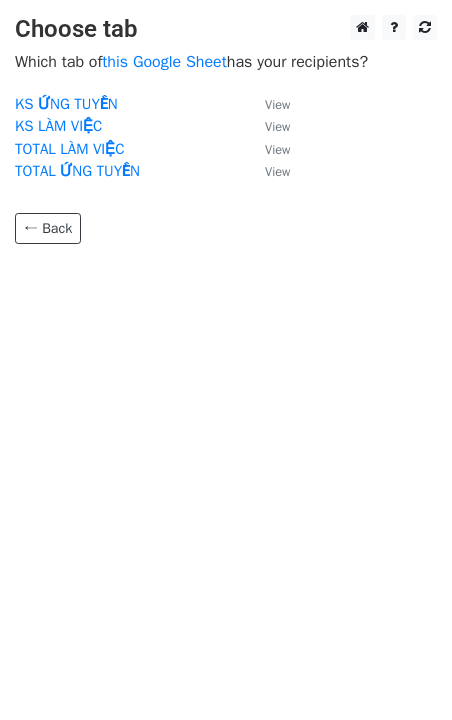 scroll, scrollTop: 0, scrollLeft: 0, axis: both 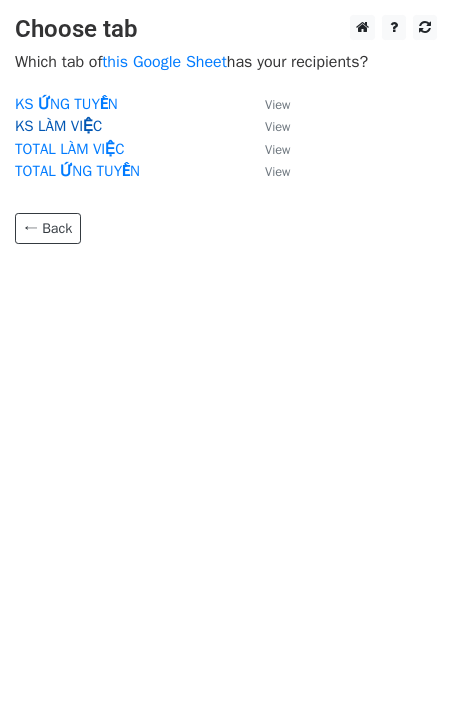 click on "KS LÀM VIỆC" at bounding box center [58, 126] 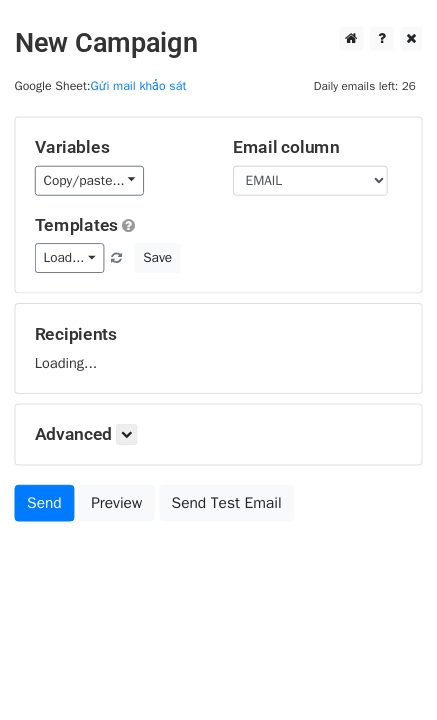 scroll, scrollTop: 0, scrollLeft: 0, axis: both 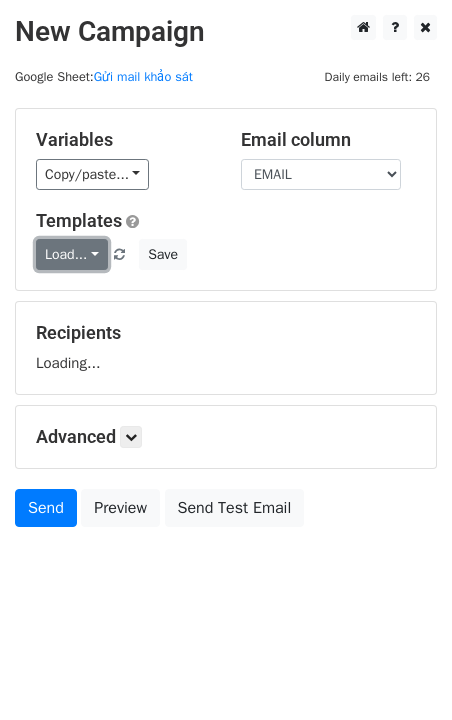 click on "Load..." at bounding box center (72, 254) 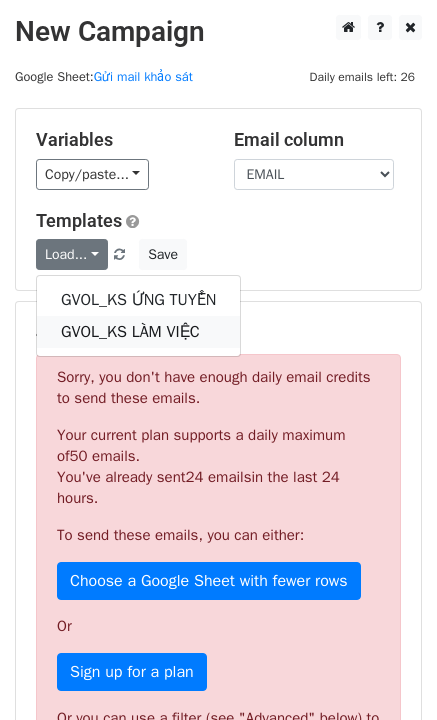 click on "GVOL_KS LÀM VIỆC" at bounding box center (138, 332) 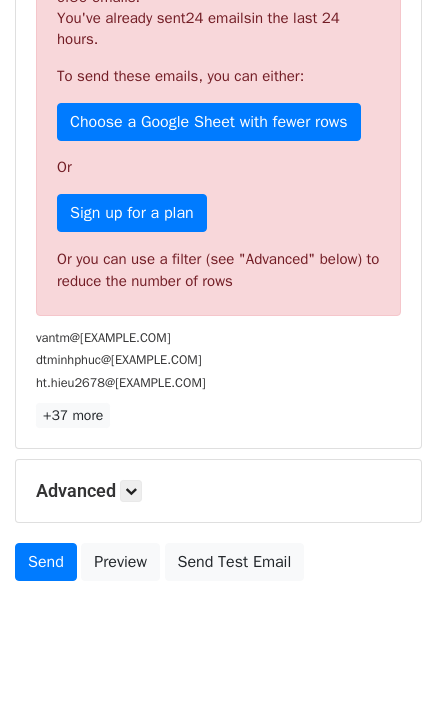 scroll, scrollTop: 490, scrollLeft: 0, axis: vertical 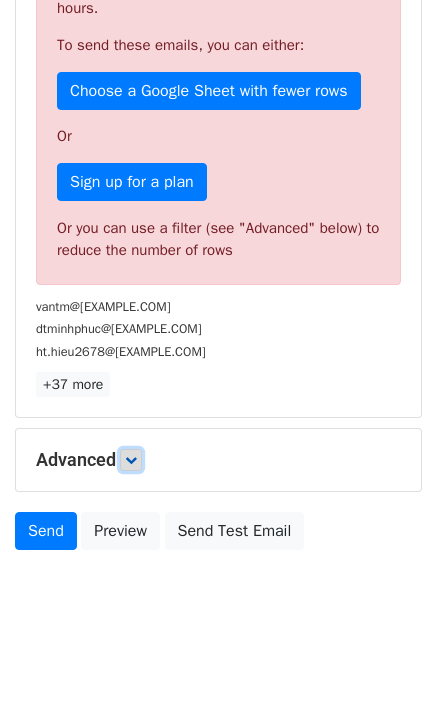 click at bounding box center [131, 460] 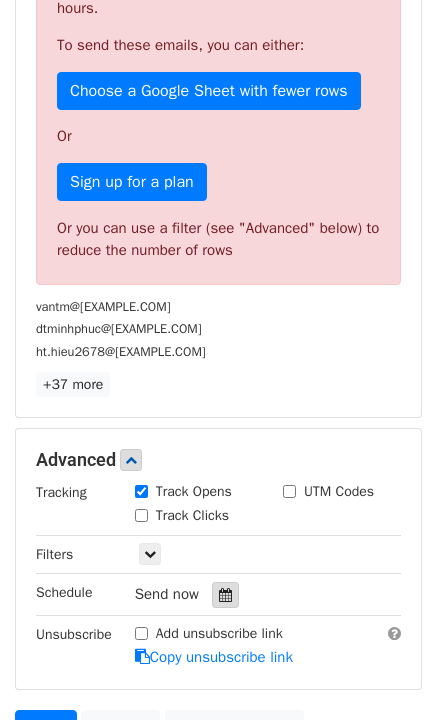 click at bounding box center [225, 595] 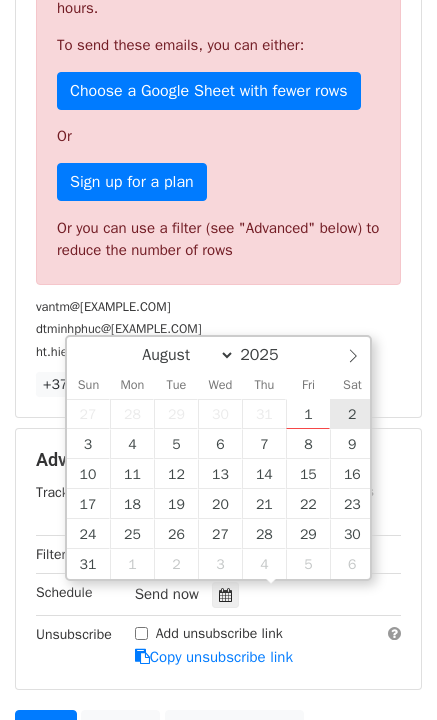 type on "2025-08-02 12:00" 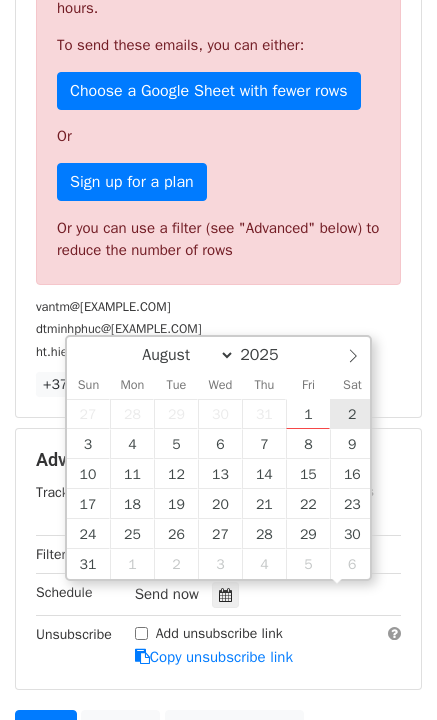 scroll, scrollTop: 1, scrollLeft: 0, axis: vertical 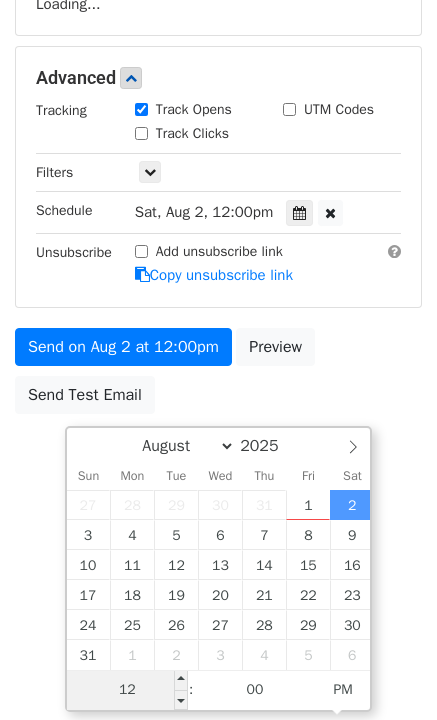 click on "12" at bounding box center (128, 690) 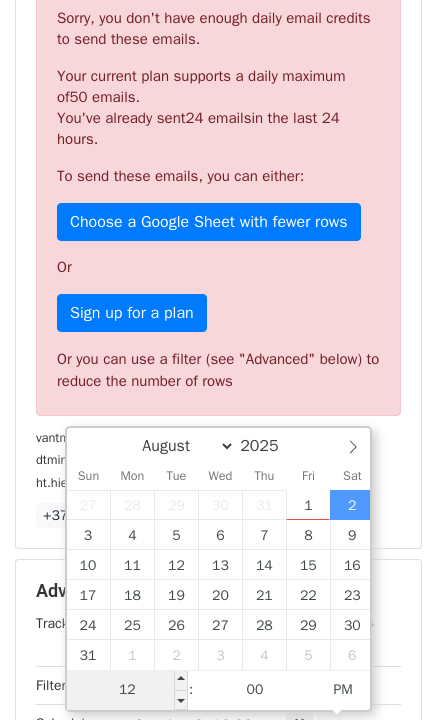 scroll, scrollTop: 490, scrollLeft: 0, axis: vertical 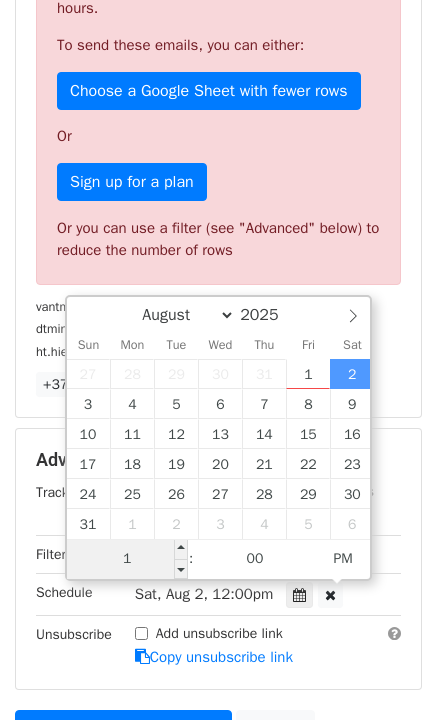 type on "10" 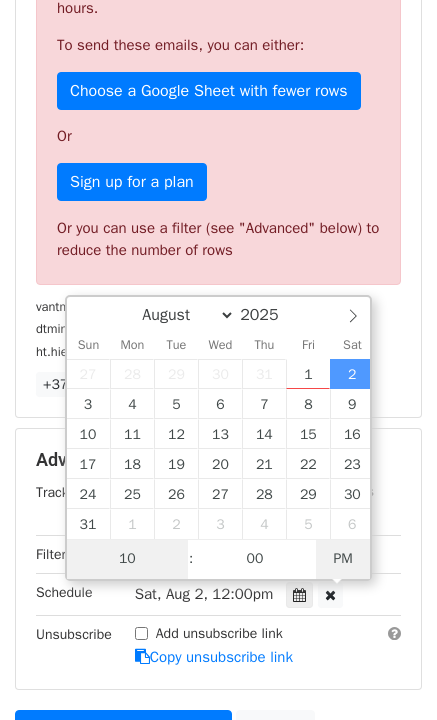 type on "[DATE] [TIME]" 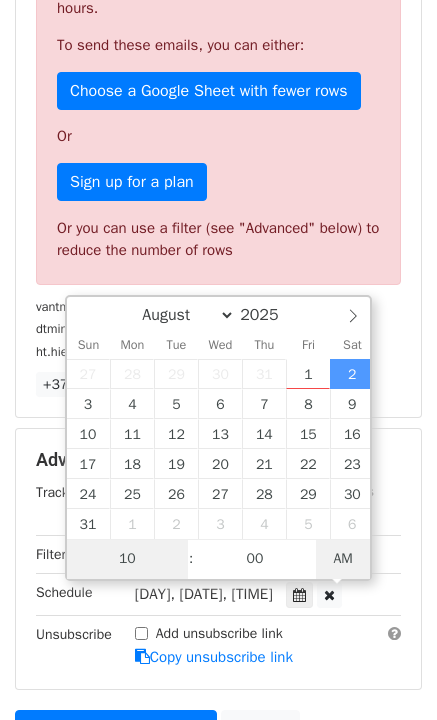 click on "AM" at bounding box center (343, 559) 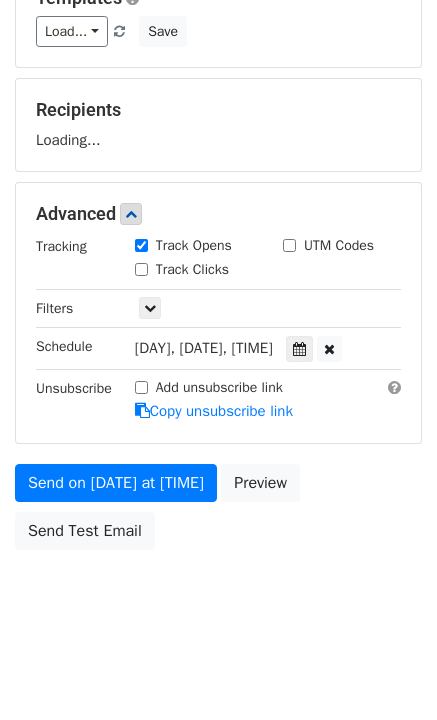 scroll, scrollTop: 221, scrollLeft: 0, axis: vertical 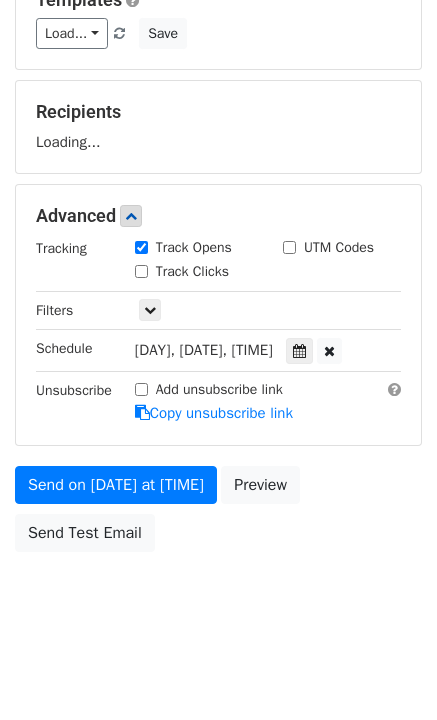 click on "New Campaign
Daily emails left: 26
Google Sheet:
Gửi mail khảo sát
Variables
Copy/paste...
{{STT}}
{{HR}}
{{HỌ VÀ TÊN}}
{{SĐT}}
{{EMAIL}}
Email column
STT
HR
HỌ VÀ TÊN
SĐT
EMAIL
Templates
Load...
GVOL_KS ỨNG TUYỂN
GVOL_KS LÀM VIỆC
Save
Recipients Loading...
Advanced
Tracking
Track Opens
UTM Codes
Track Clicks
Filters
Only include spreadsheet rows that match the following filters:
Schedule
Sat, Aug 2, 10:00am
2025-08-02 10:00
Unsubscribe
Add unsubscribe link
Copy unsubscribe link
Send on Aug 2 at 10:00am
Preview
Send Test Email
August September October November December 2025 Mon" at bounding box center [218, 218] 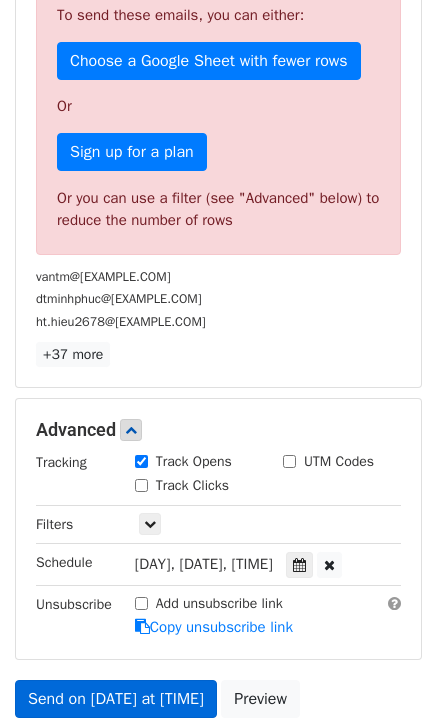 scroll, scrollTop: 721, scrollLeft: 0, axis: vertical 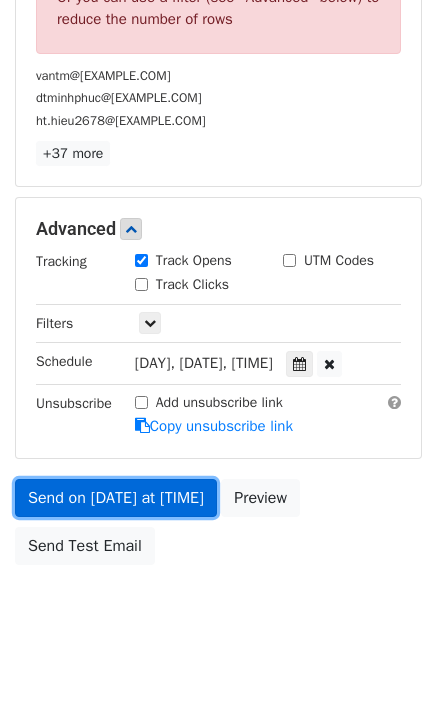 click on "Send on [DATE] at [TIME]" at bounding box center (116, 498) 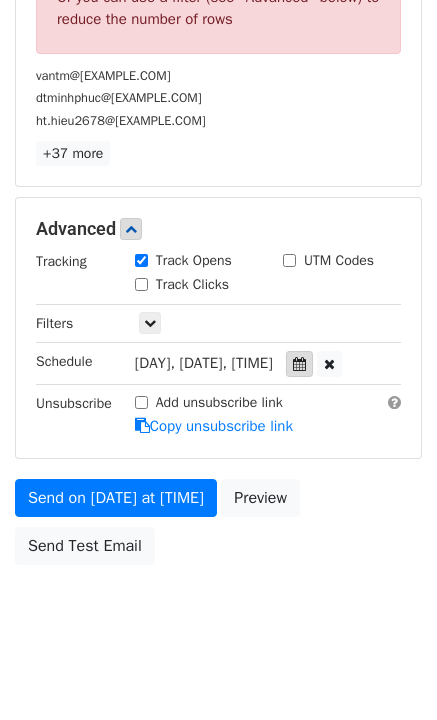 click at bounding box center (299, 364) 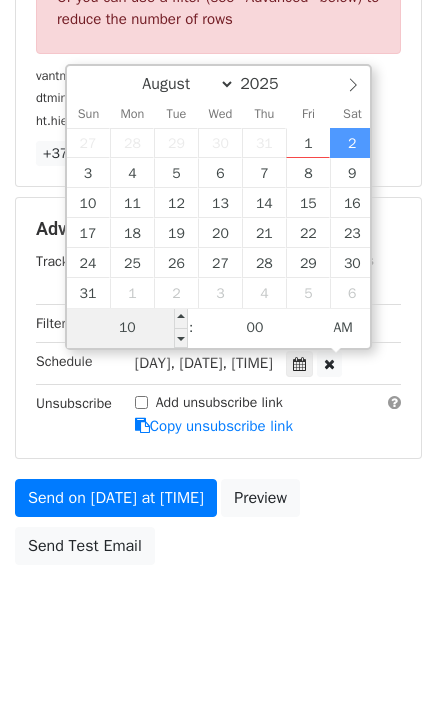 click on "10" at bounding box center [128, 328] 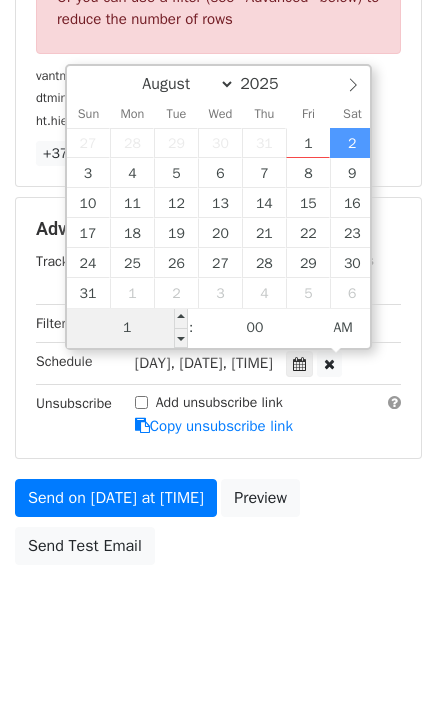 type on "11" 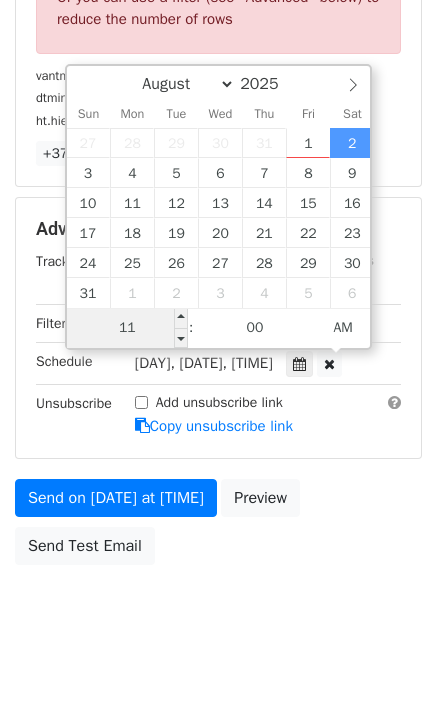 scroll, scrollTop: 0, scrollLeft: 0, axis: both 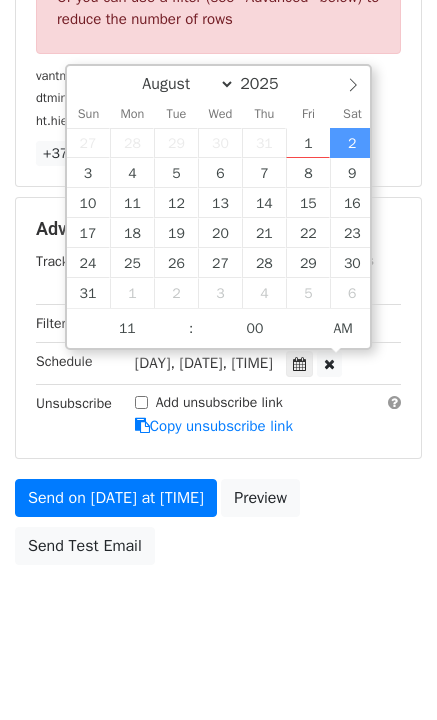 type on "2025-08-02 11:00" 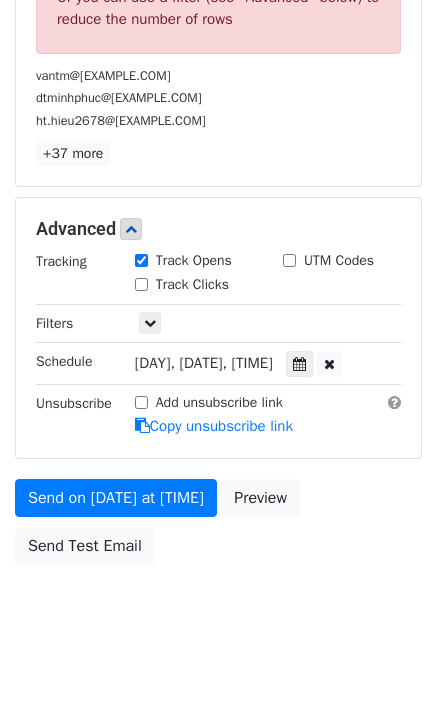 click on "Only include spreadsheet rows that match the following filters:" at bounding box center (268, 323) 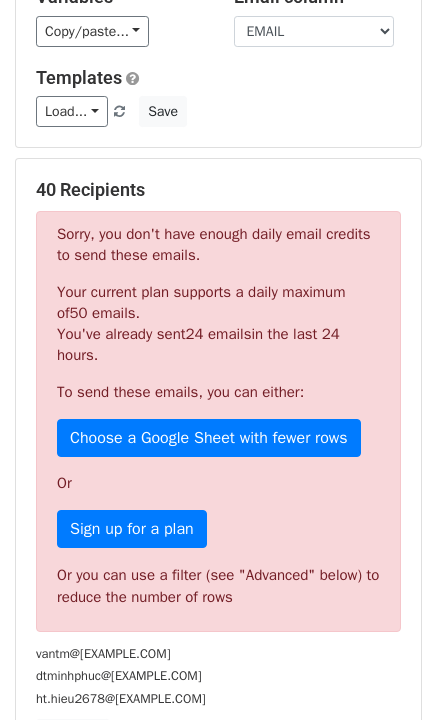 scroll, scrollTop: 300, scrollLeft: 0, axis: vertical 